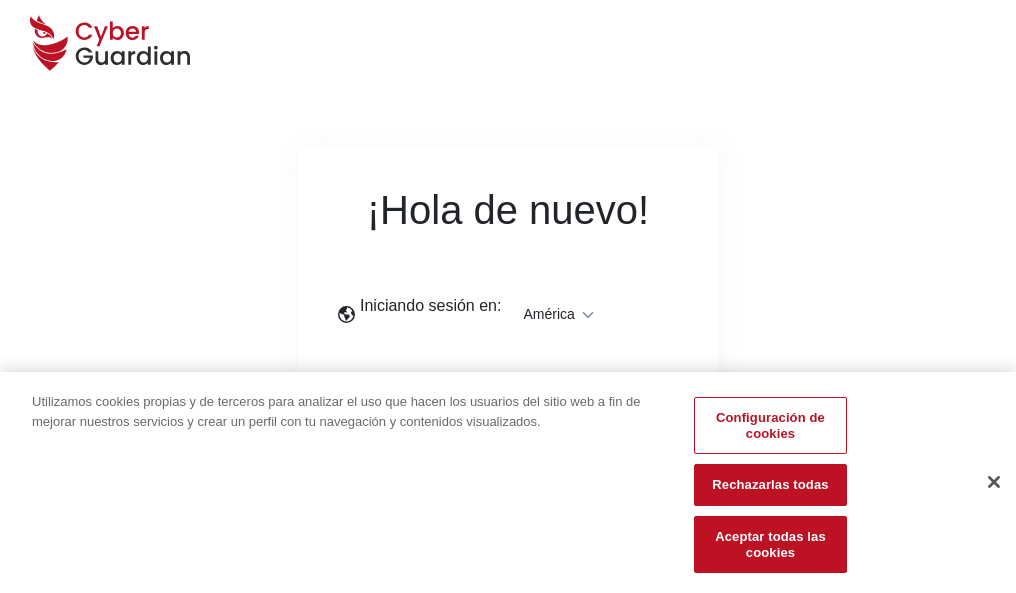 scroll, scrollTop: 0, scrollLeft: 0, axis: both 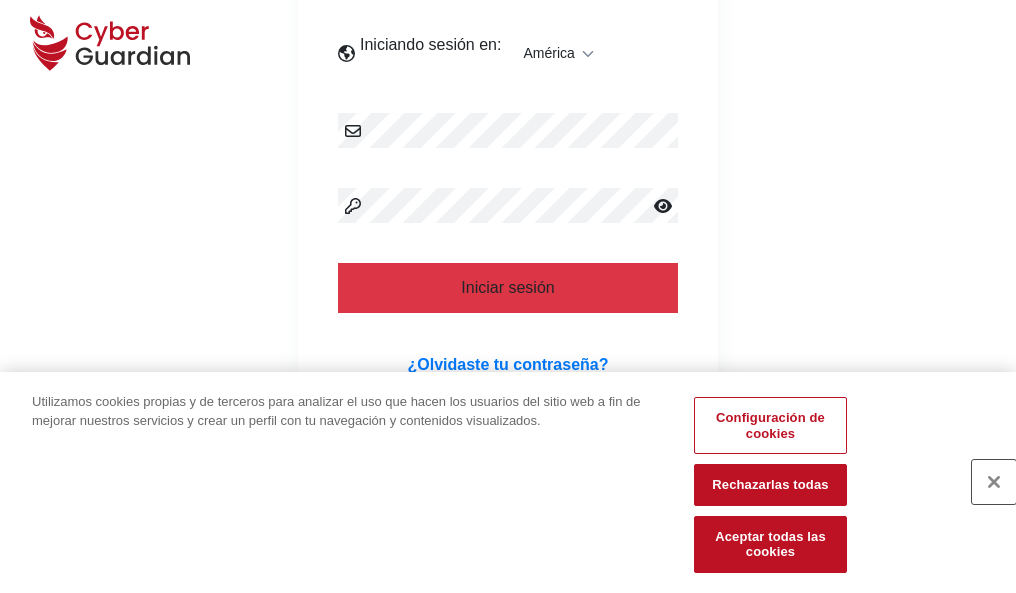click at bounding box center [994, 482] 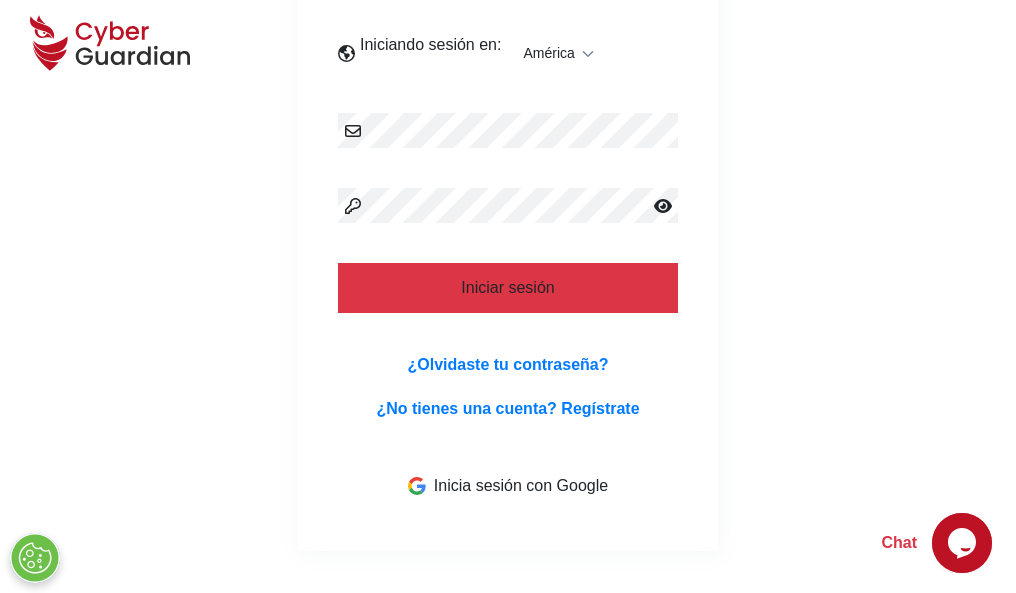 scroll, scrollTop: 454, scrollLeft: 0, axis: vertical 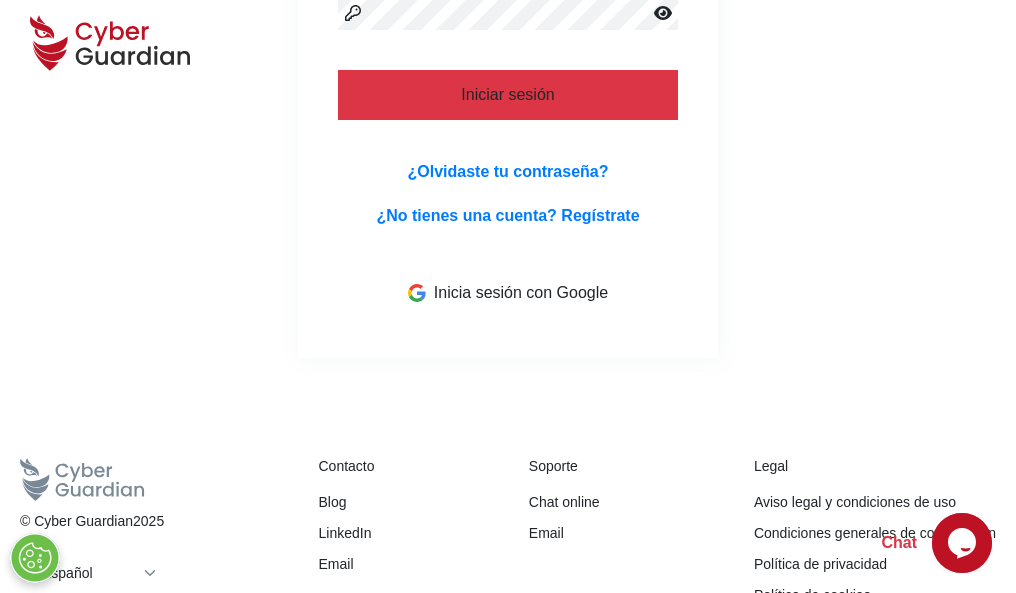 type 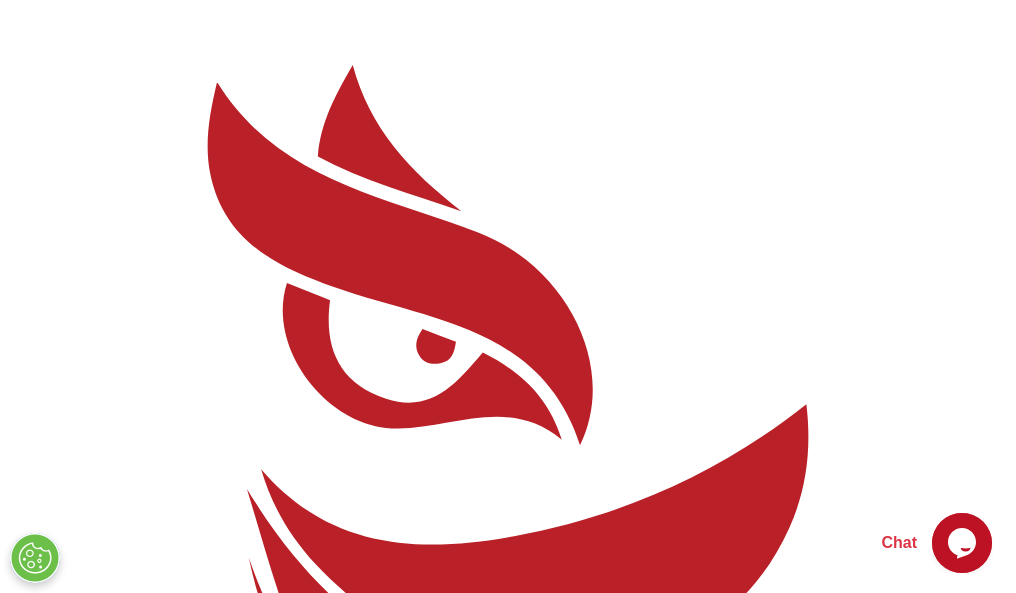scroll, scrollTop: 0, scrollLeft: 0, axis: both 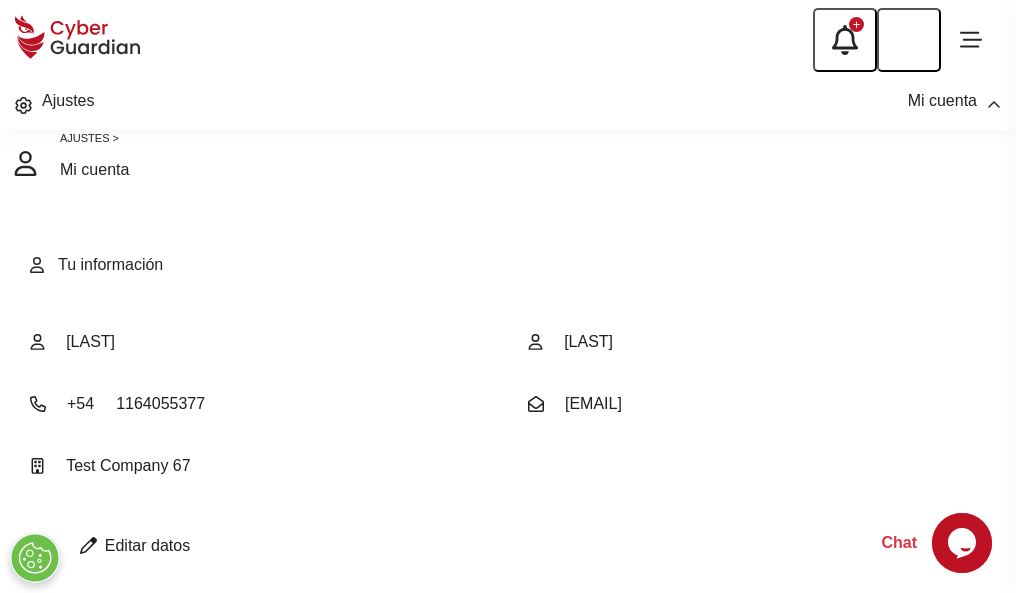 click at bounding box center [88, 545] 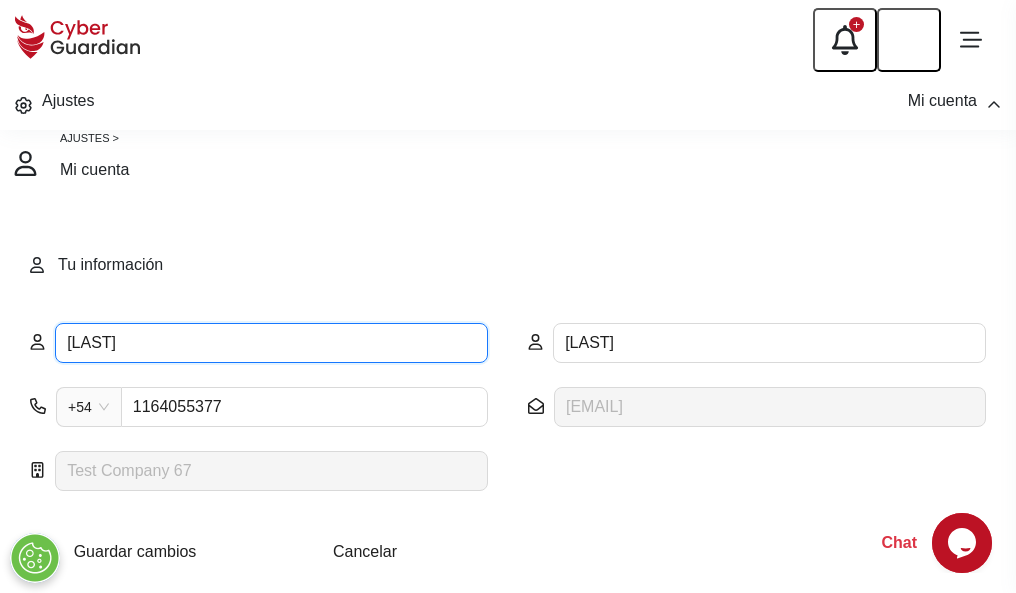 click on "ILEANA" at bounding box center [271, 343] 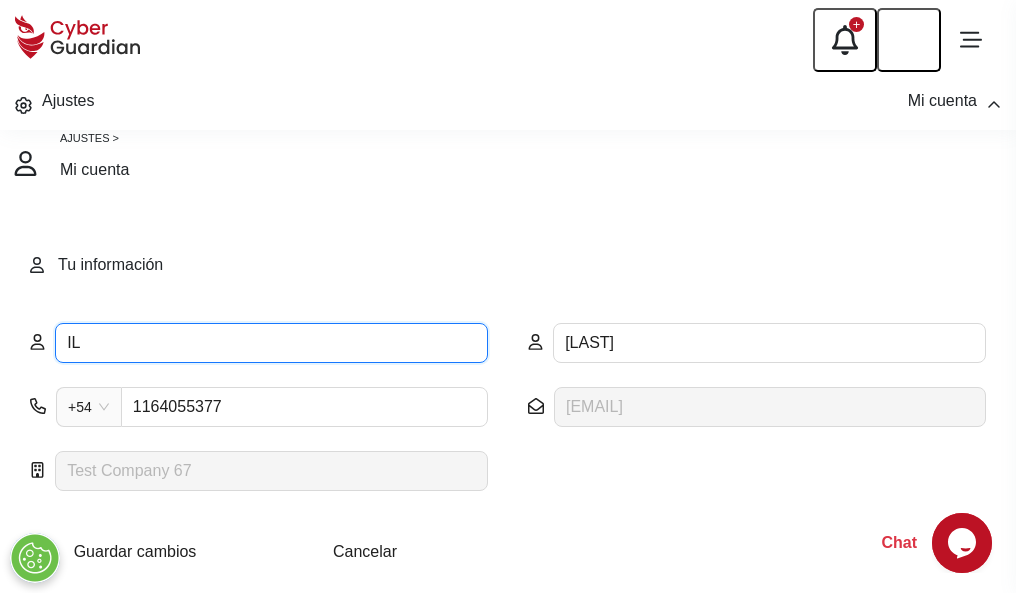 type on "I" 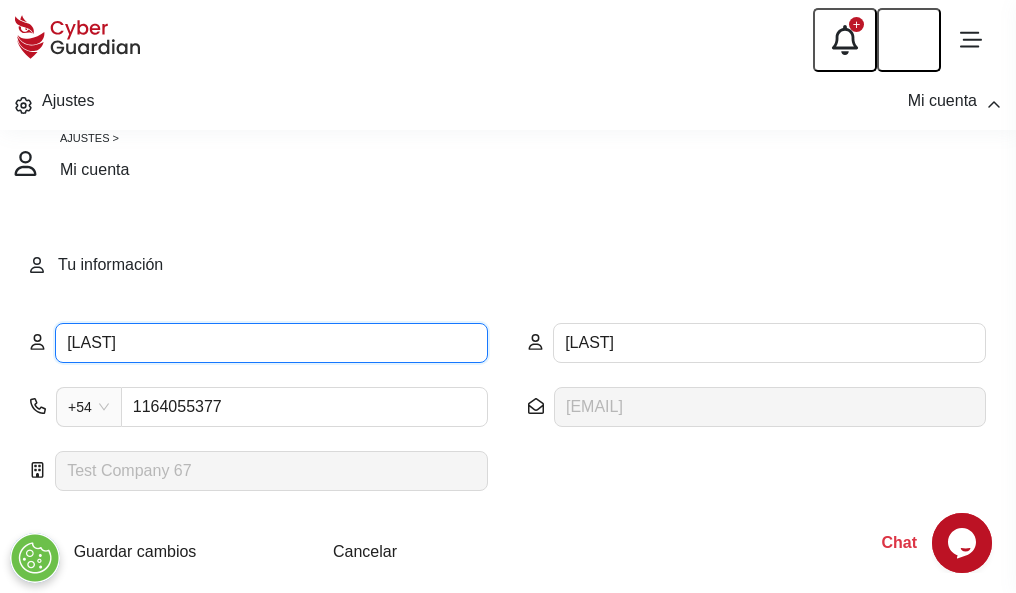 type on "Albano" 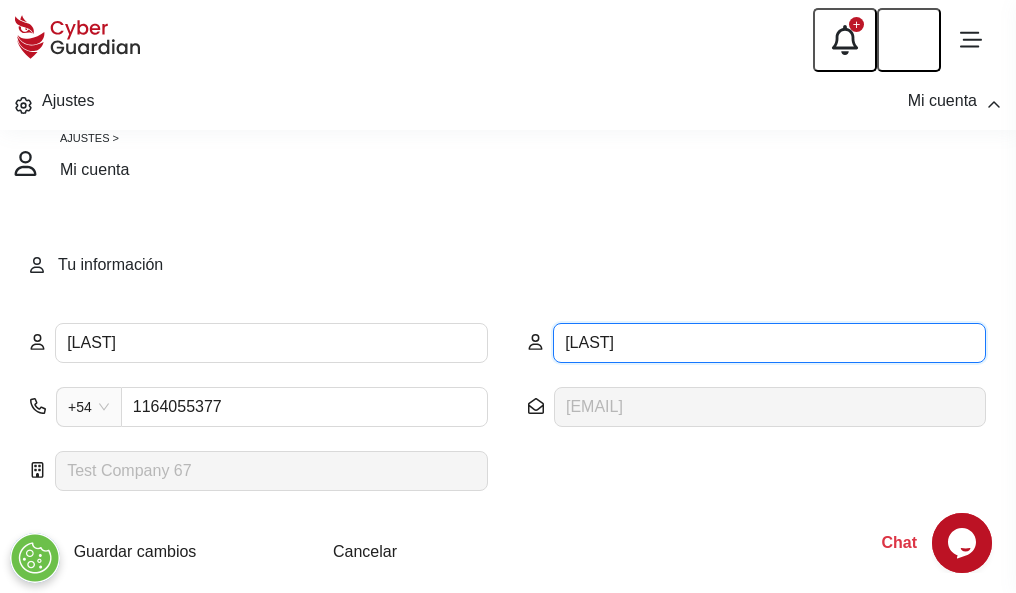 click on "CORREA" at bounding box center [769, 343] 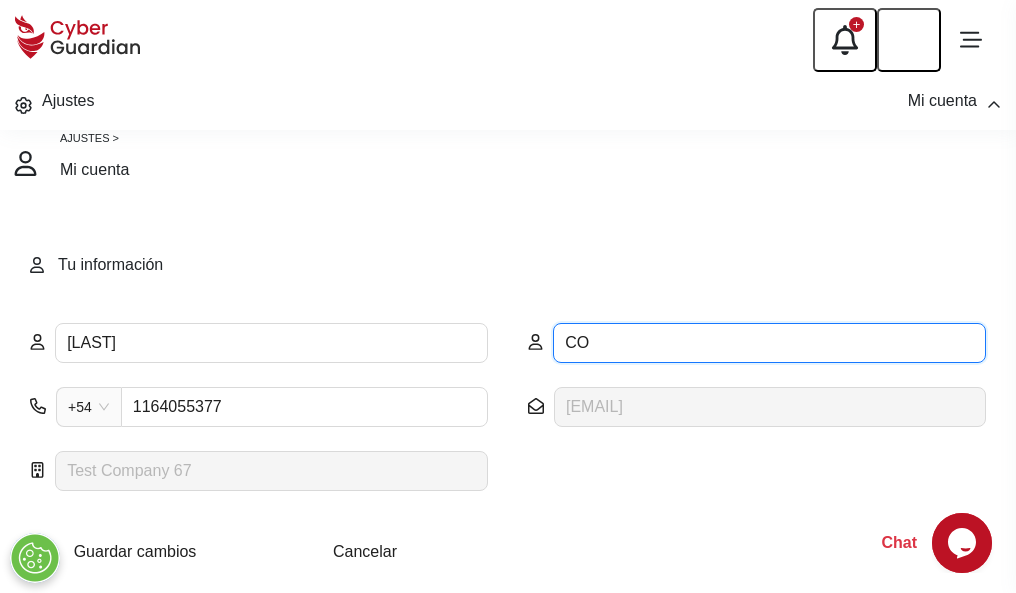 type on "C" 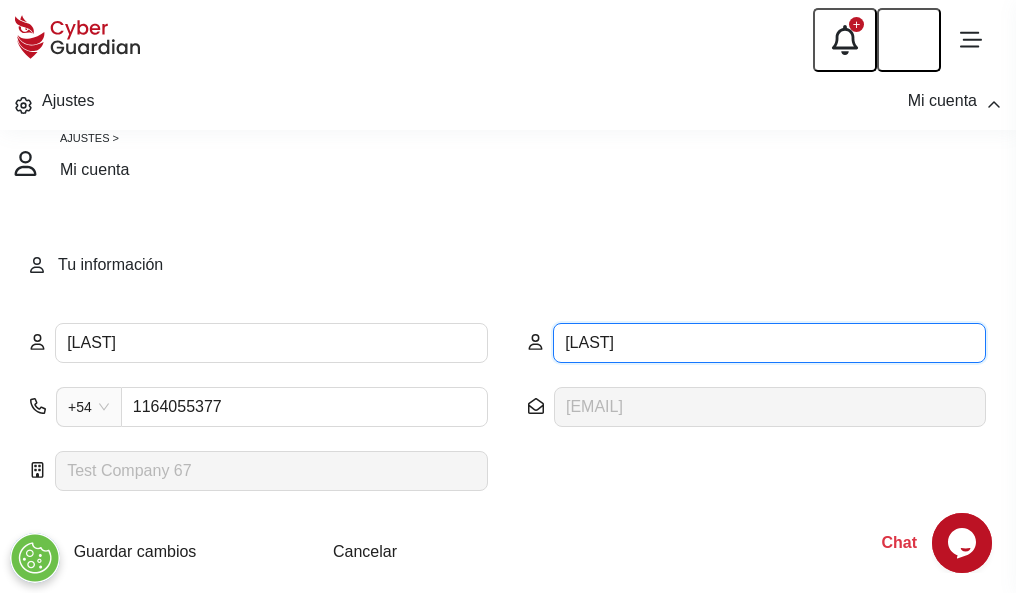 type on "Sáenz" 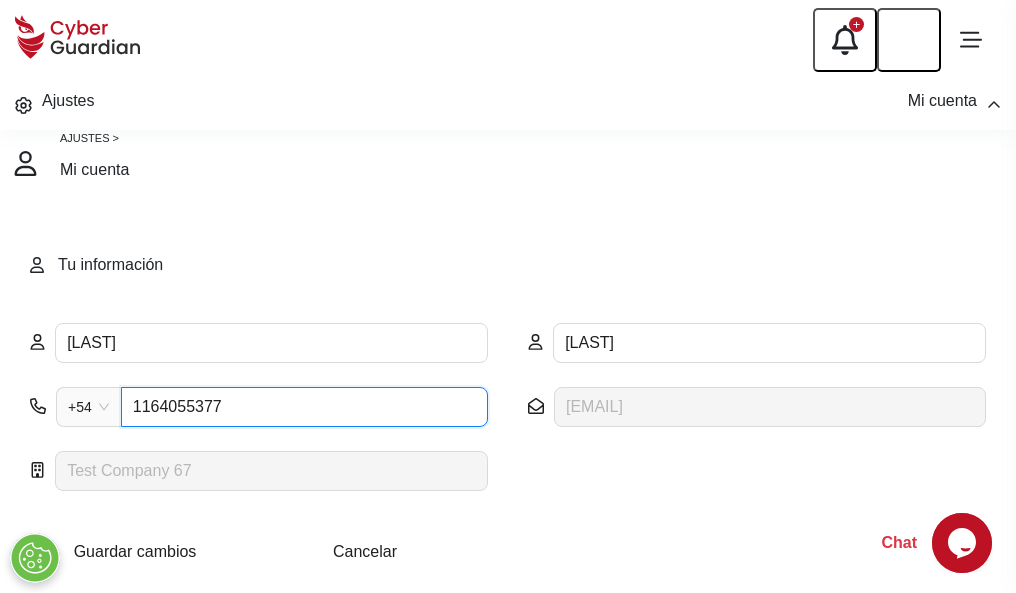 click on "1164055377" at bounding box center [304, 407] 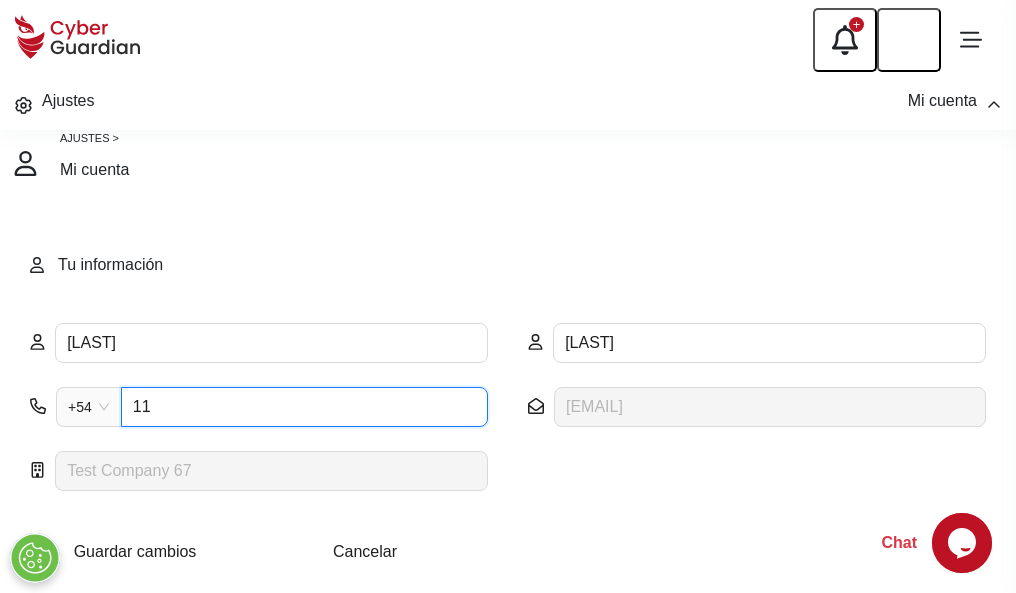 type on "1" 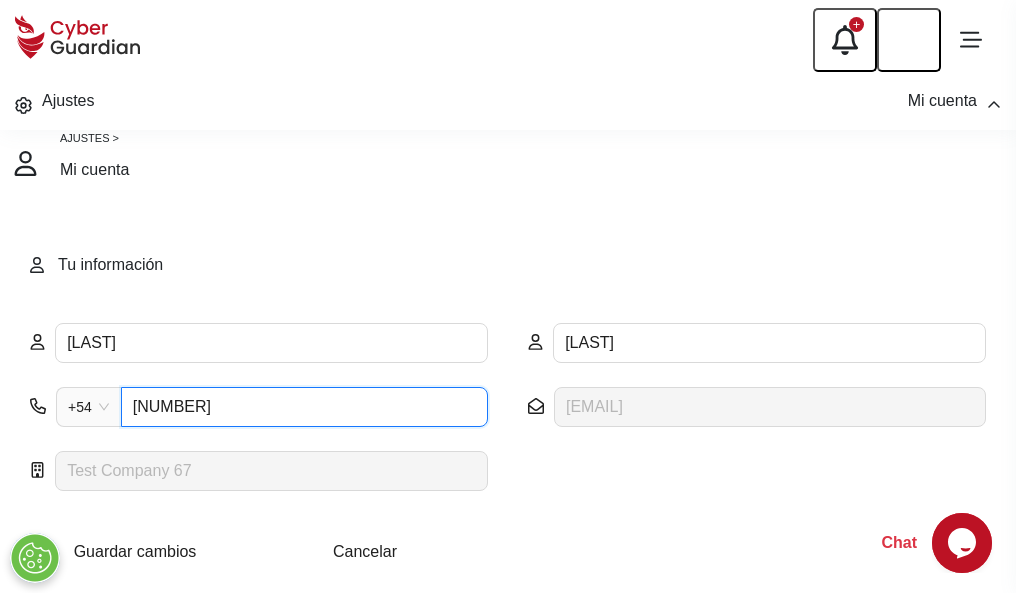 type on "4981028635" 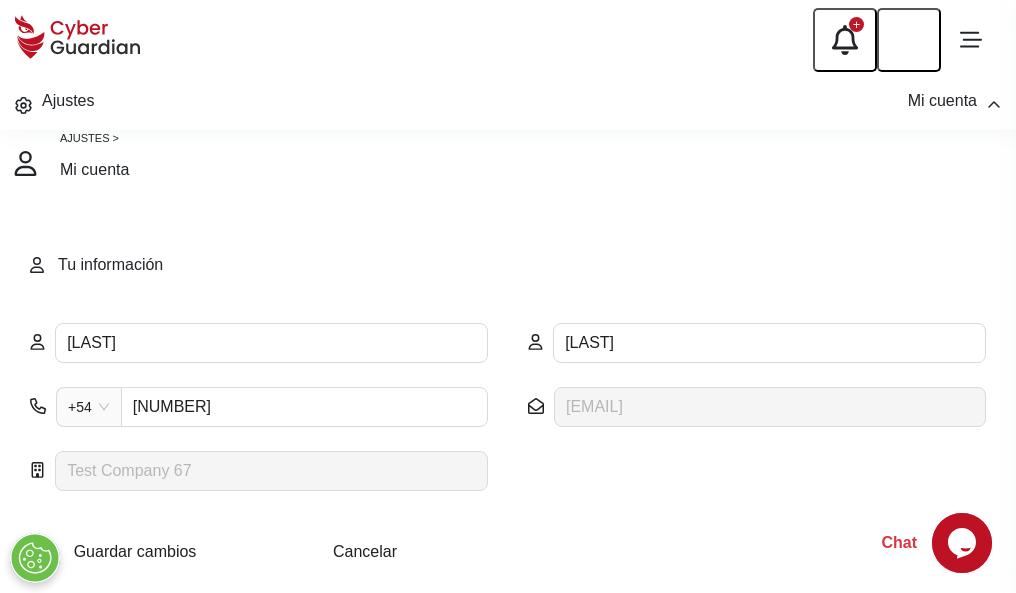 click on "Cancelar" at bounding box center (365, 551) 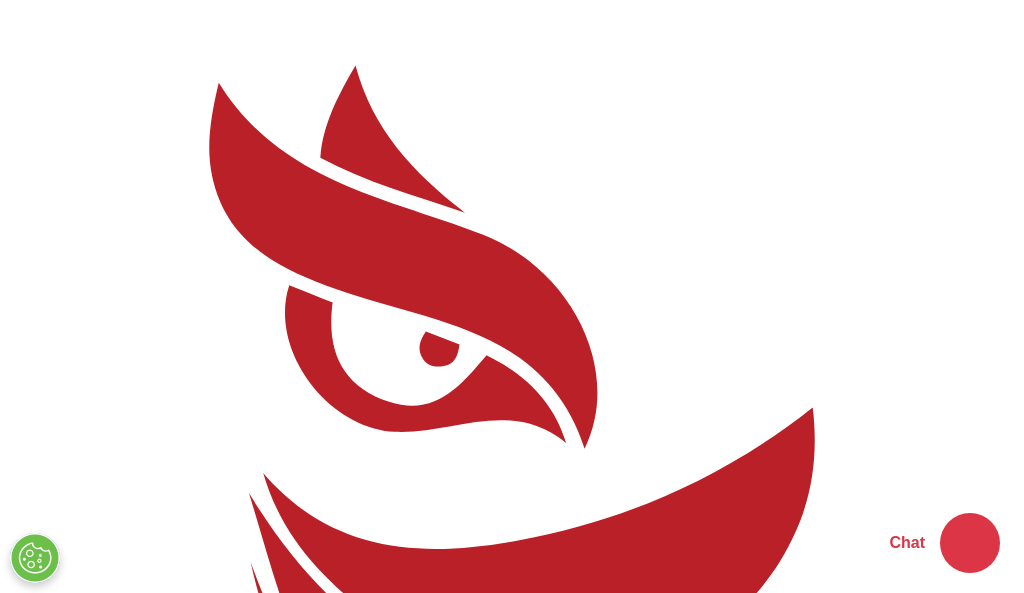 scroll, scrollTop: 0, scrollLeft: 0, axis: both 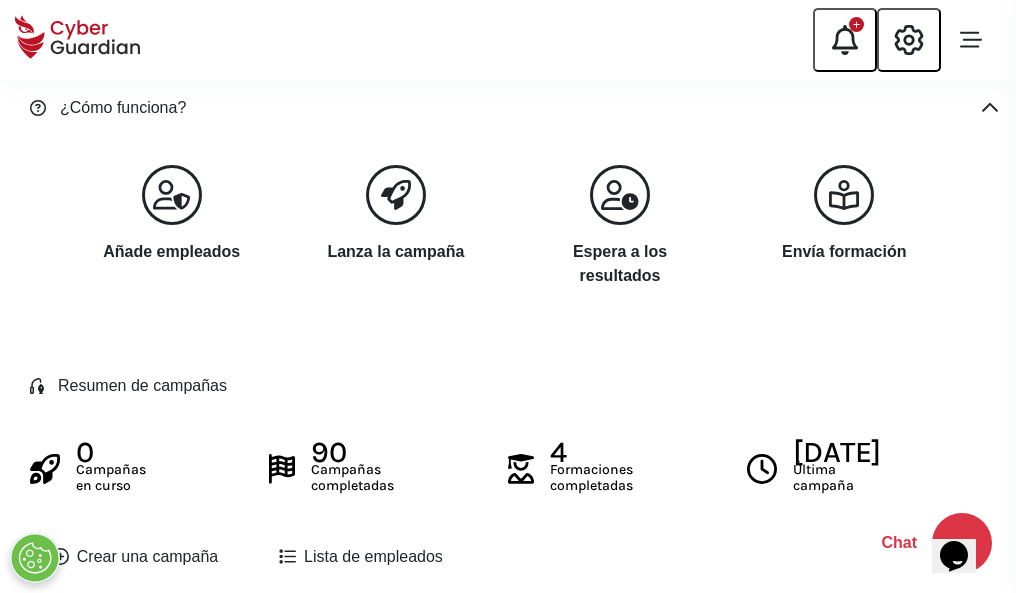 click on "Crear una campaña" at bounding box center (135, 557) 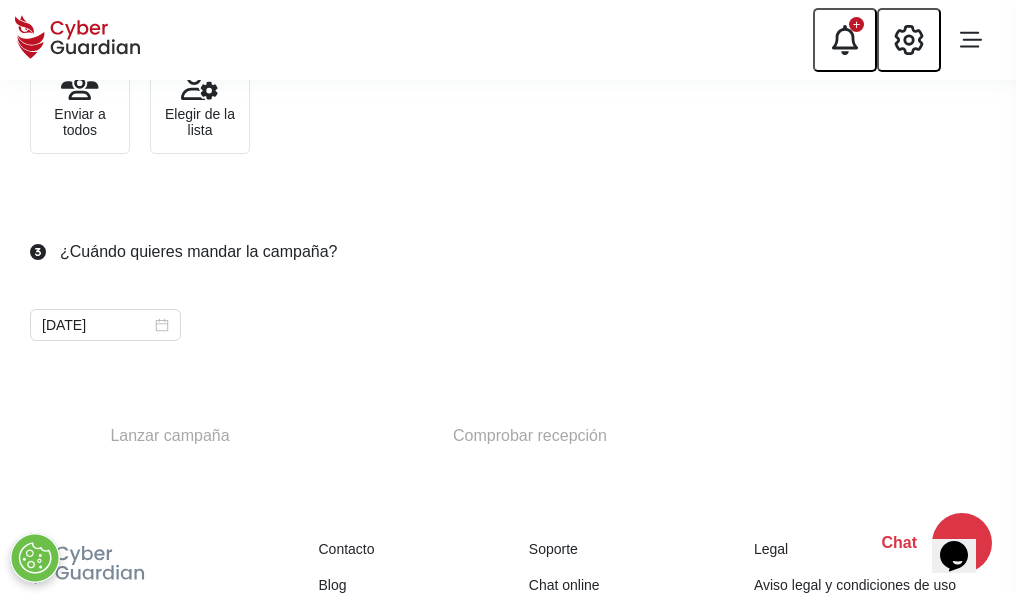 scroll, scrollTop: 732, scrollLeft: 0, axis: vertical 